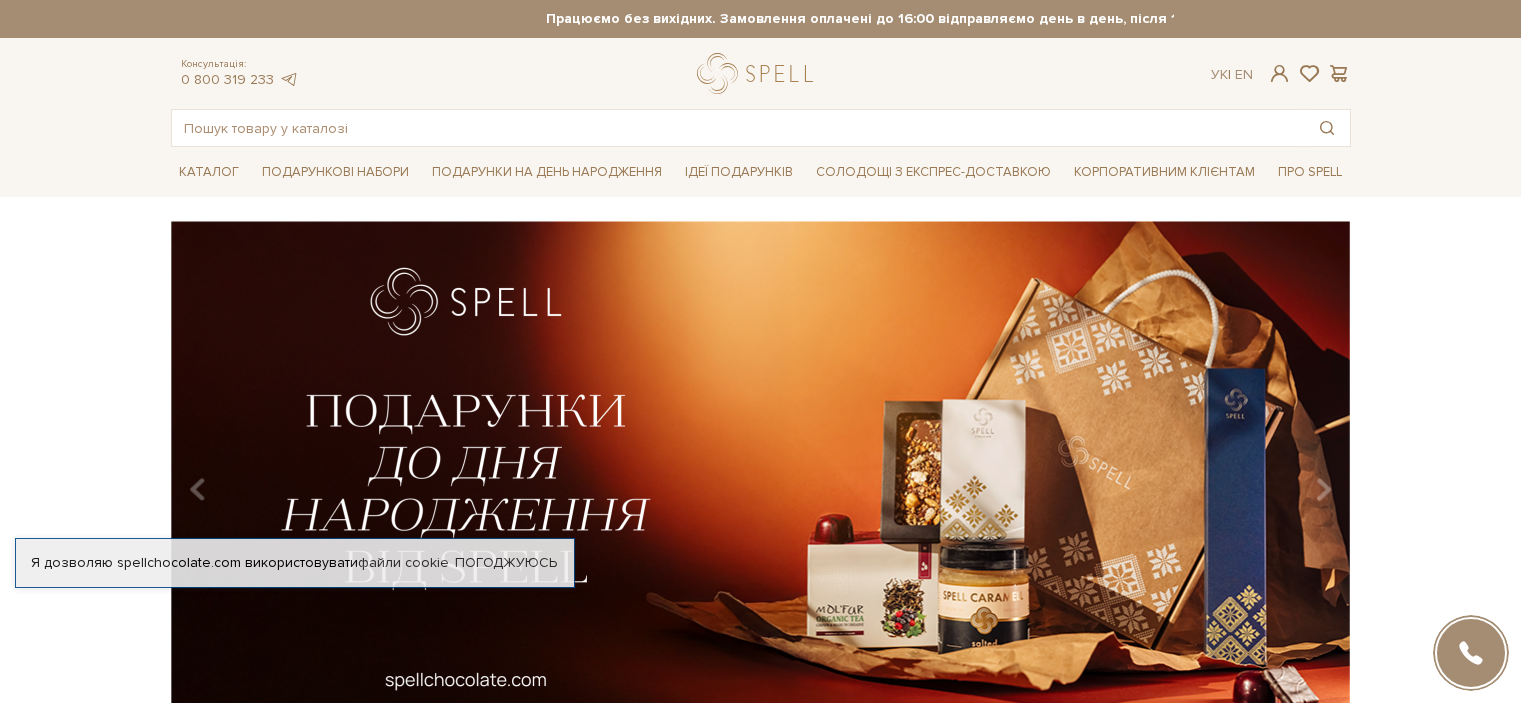 scroll, scrollTop: 0, scrollLeft: 0, axis: both 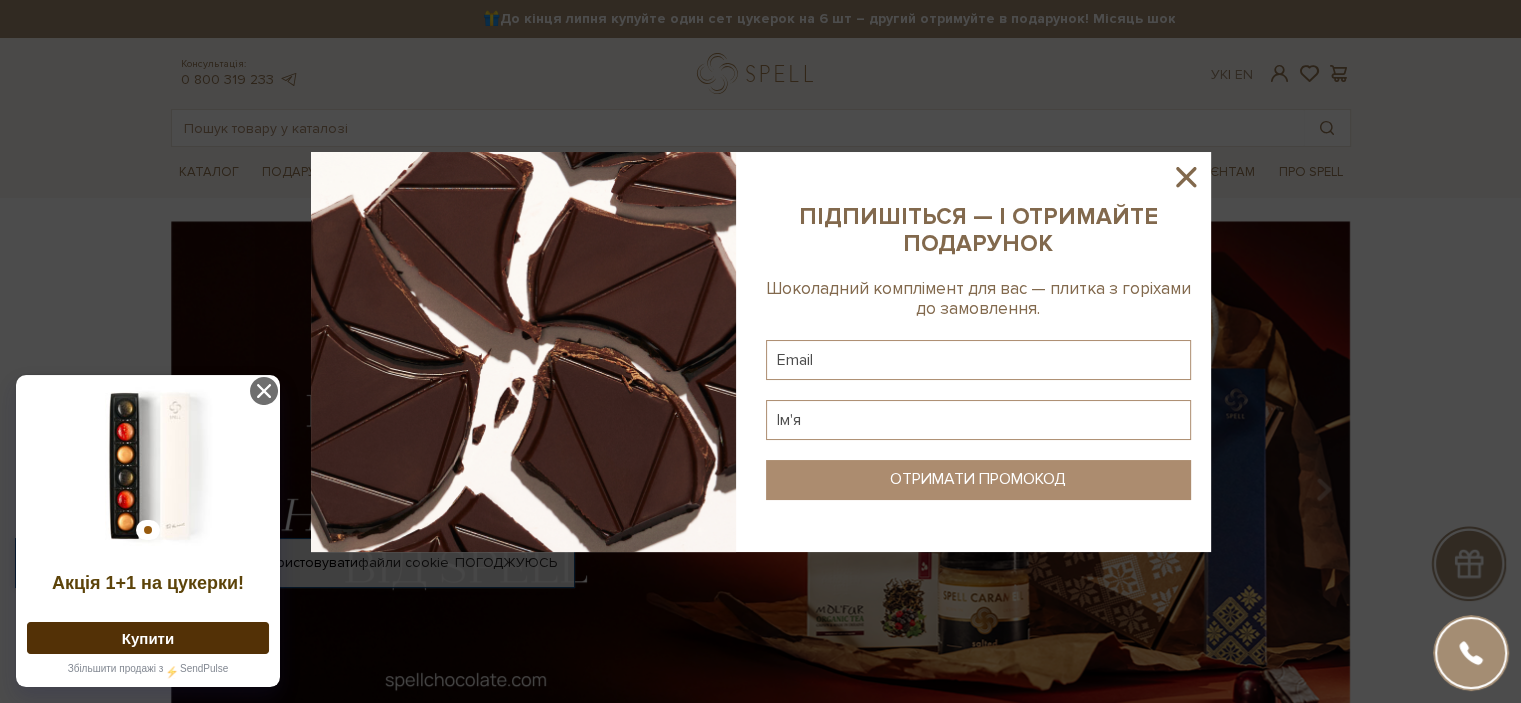 drag, startPoint x: 1184, startPoint y: 171, endPoint x: 1172, endPoint y: 175, distance: 12.649111 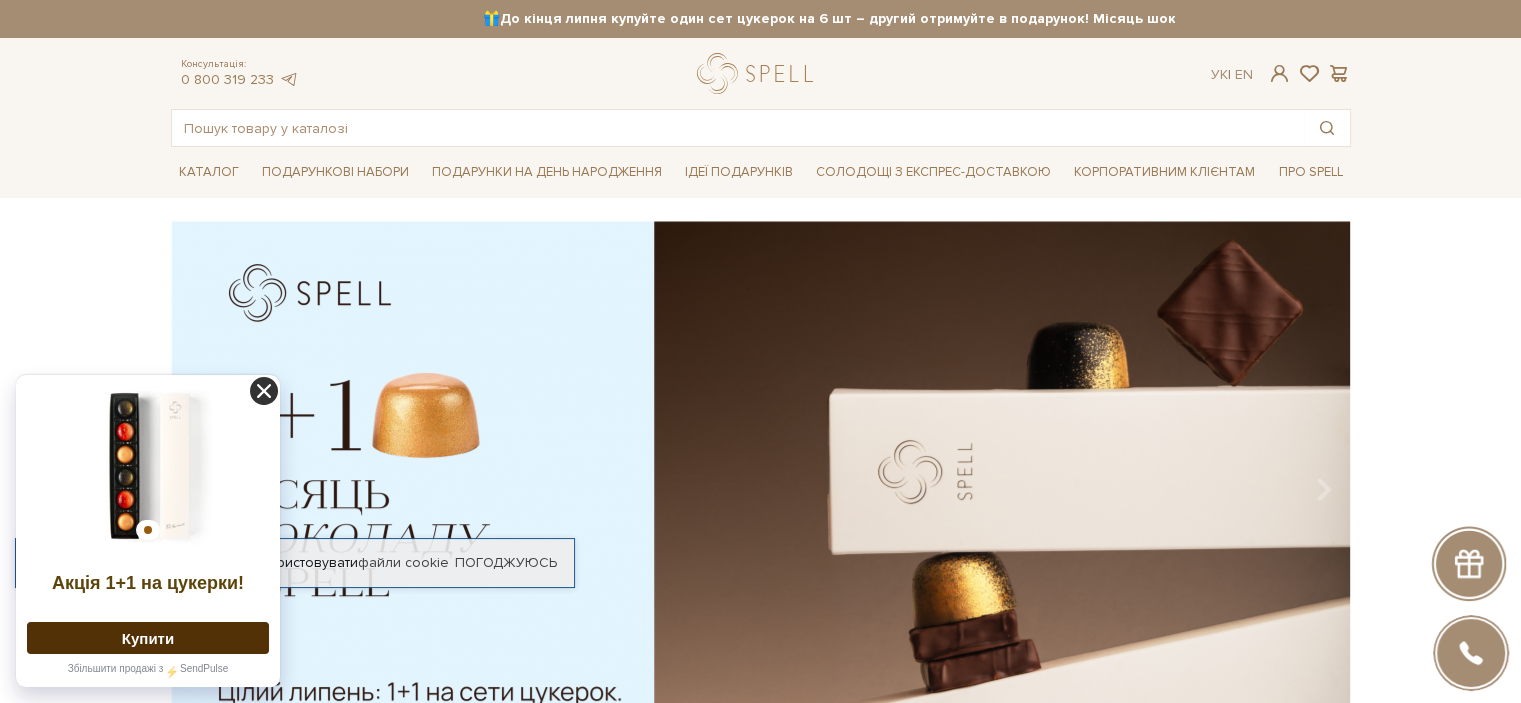 click 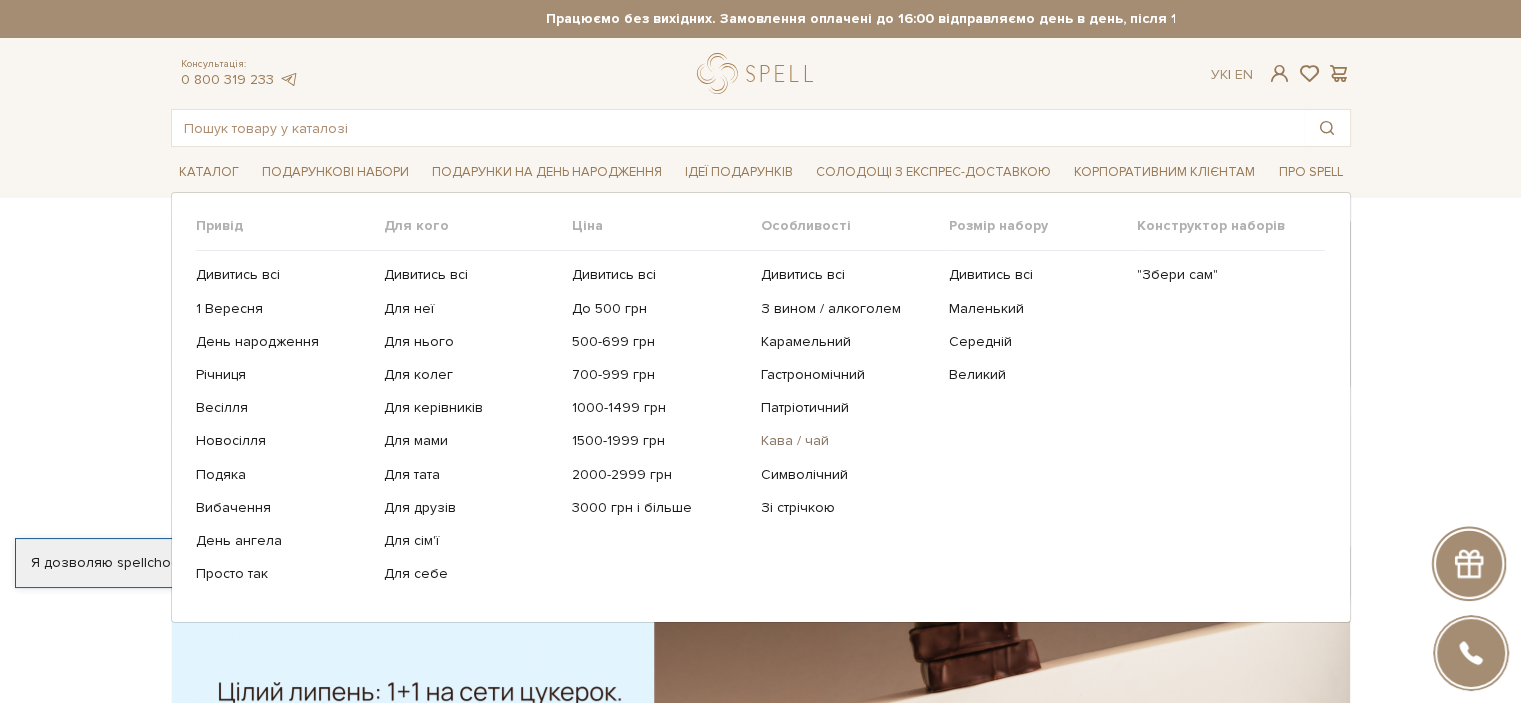click on "Кава / чай" at bounding box center [846, 441] 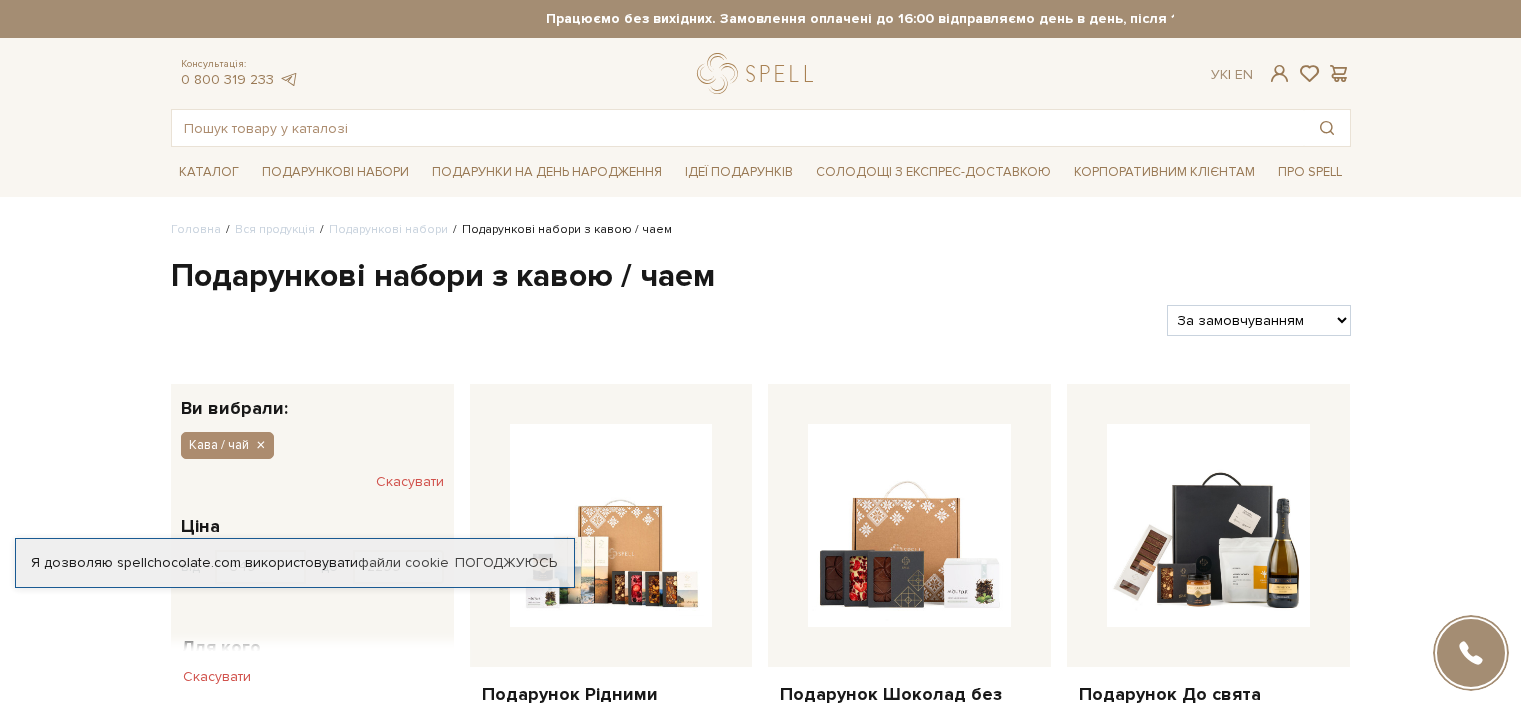 scroll, scrollTop: 0, scrollLeft: 0, axis: both 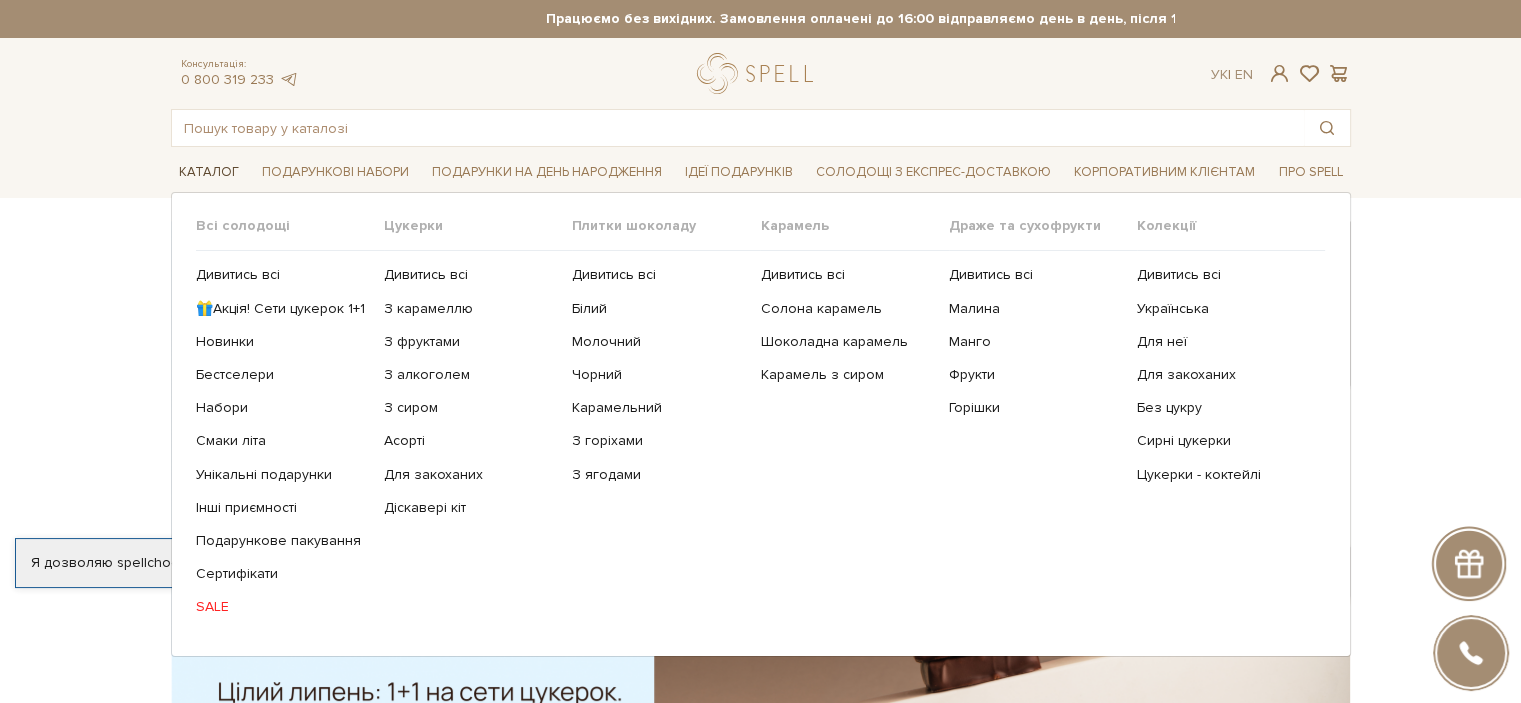 click on "Каталог" at bounding box center [209, 172] 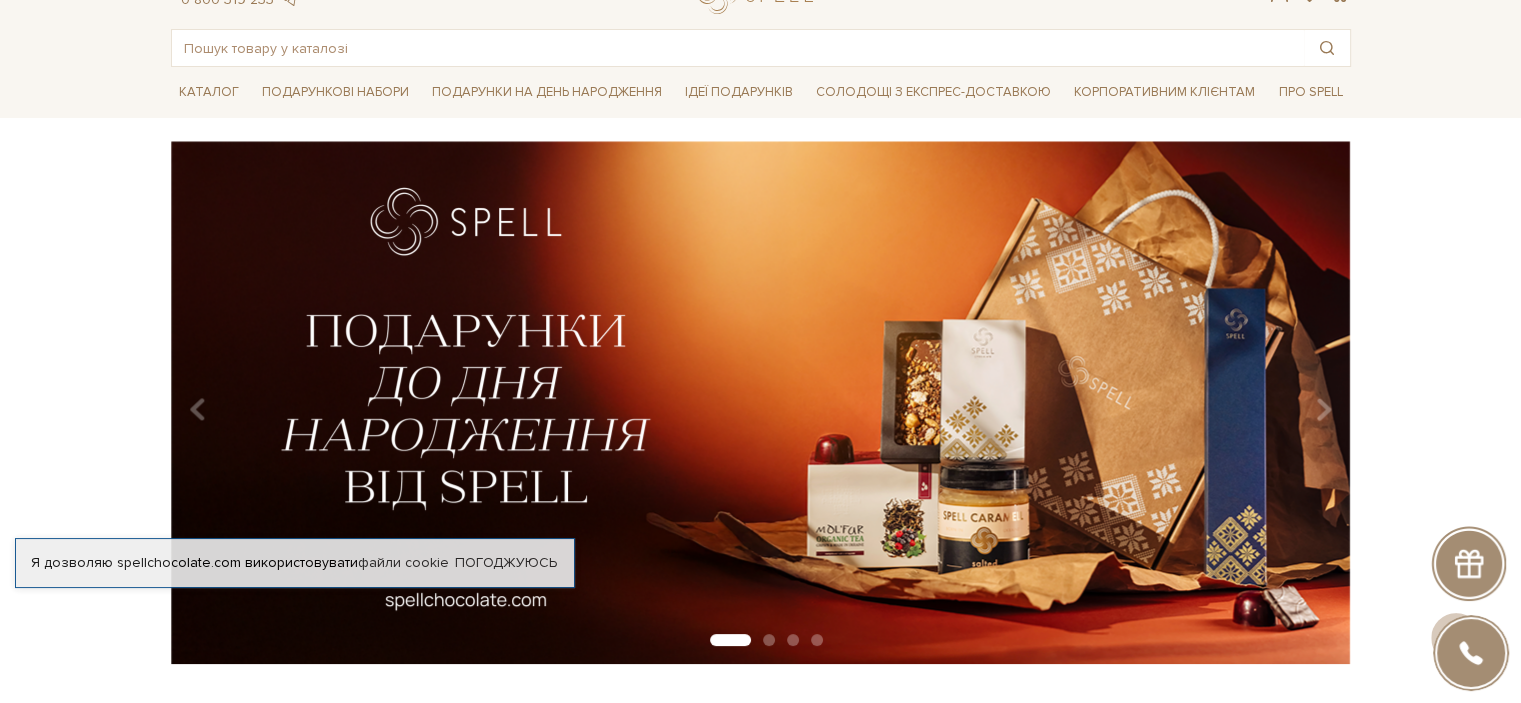 scroll, scrollTop: 0, scrollLeft: 0, axis: both 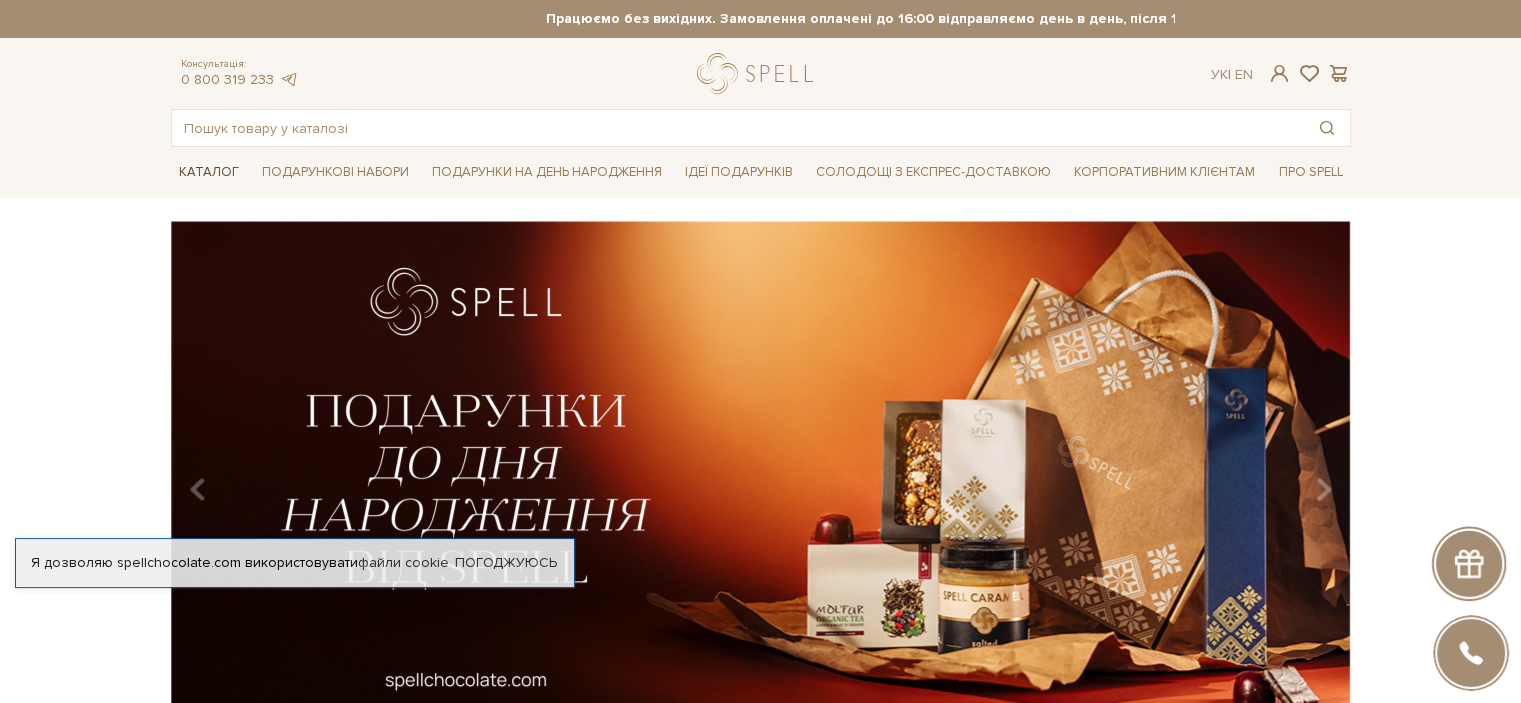 click on "Каталог" at bounding box center (209, 172) 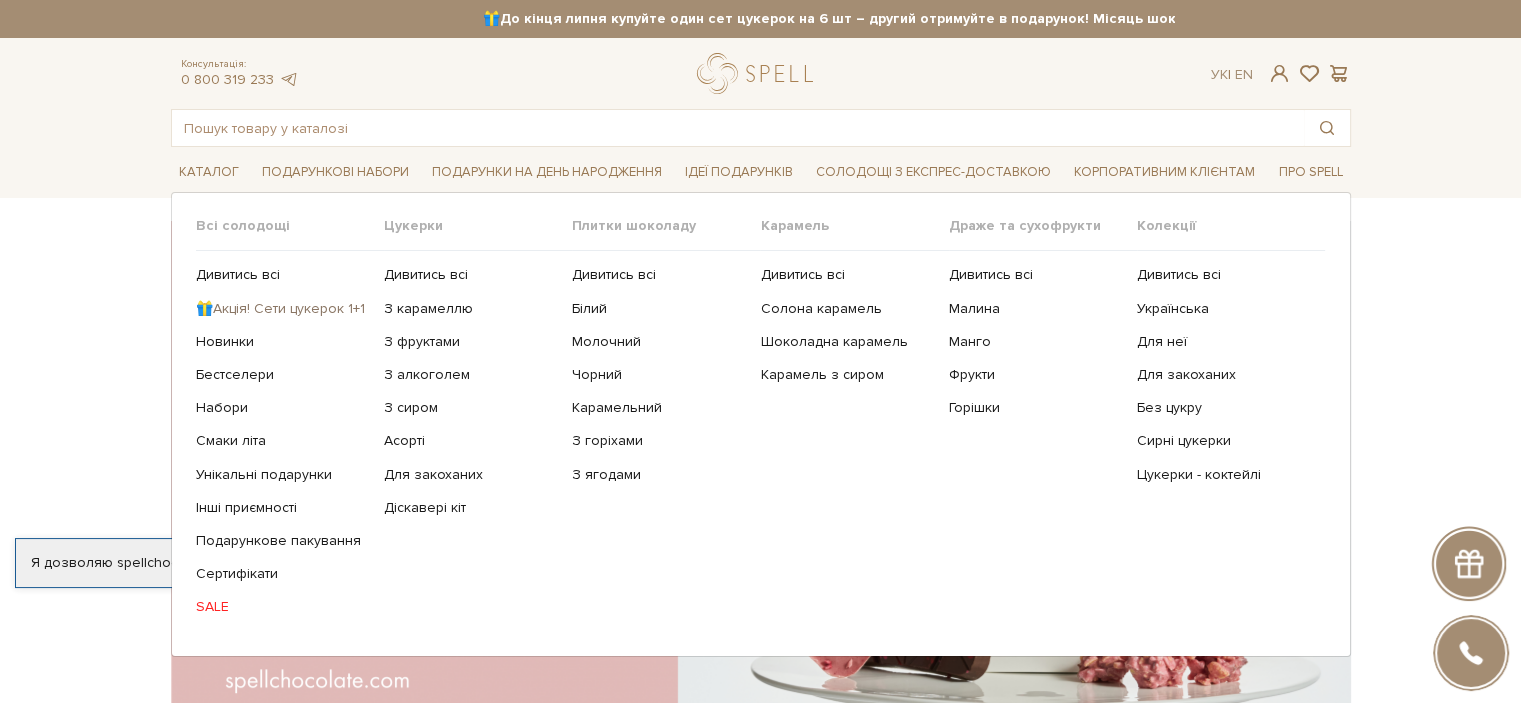 click on "🎁Акція! Сети цукерок 1+1" at bounding box center (282, 309) 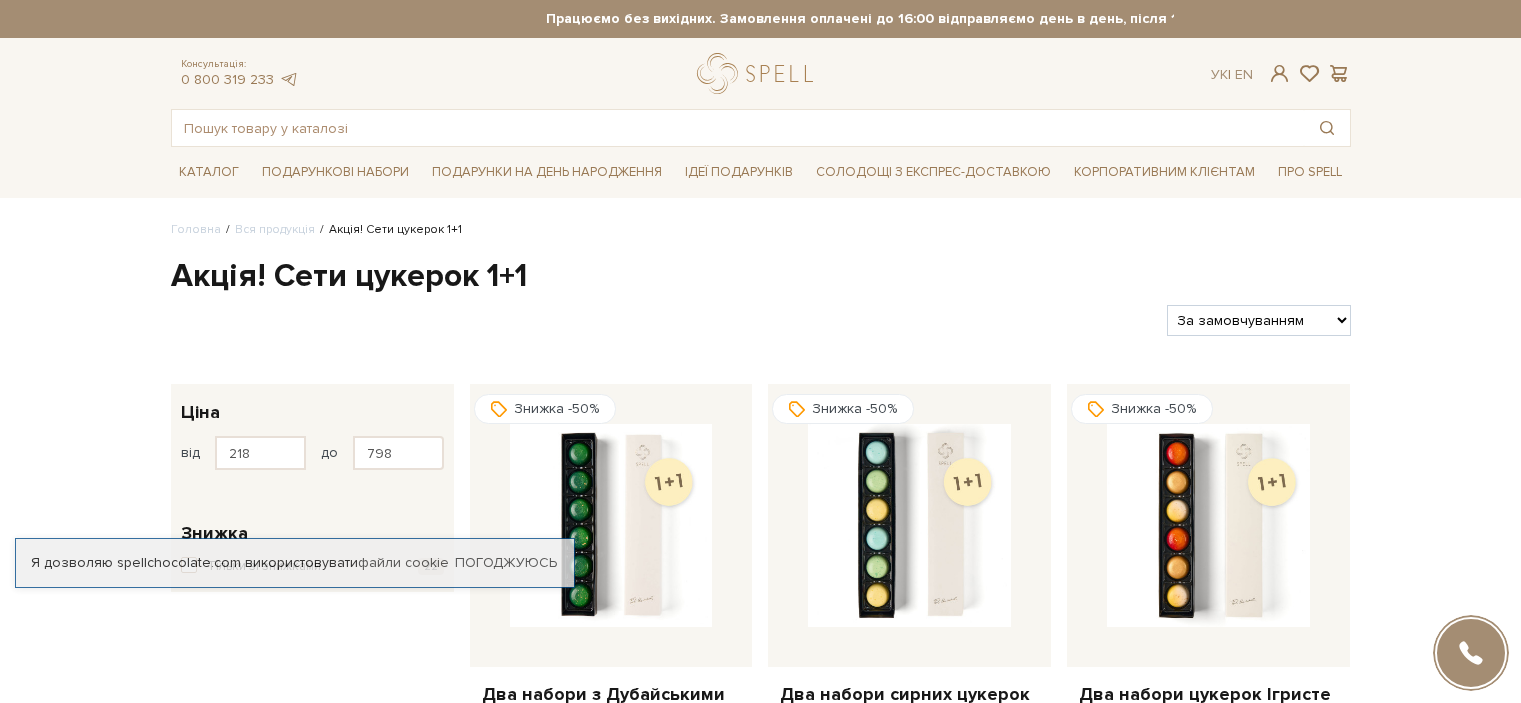 scroll, scrollTop: 0, scrollLeft: 0, axis: both 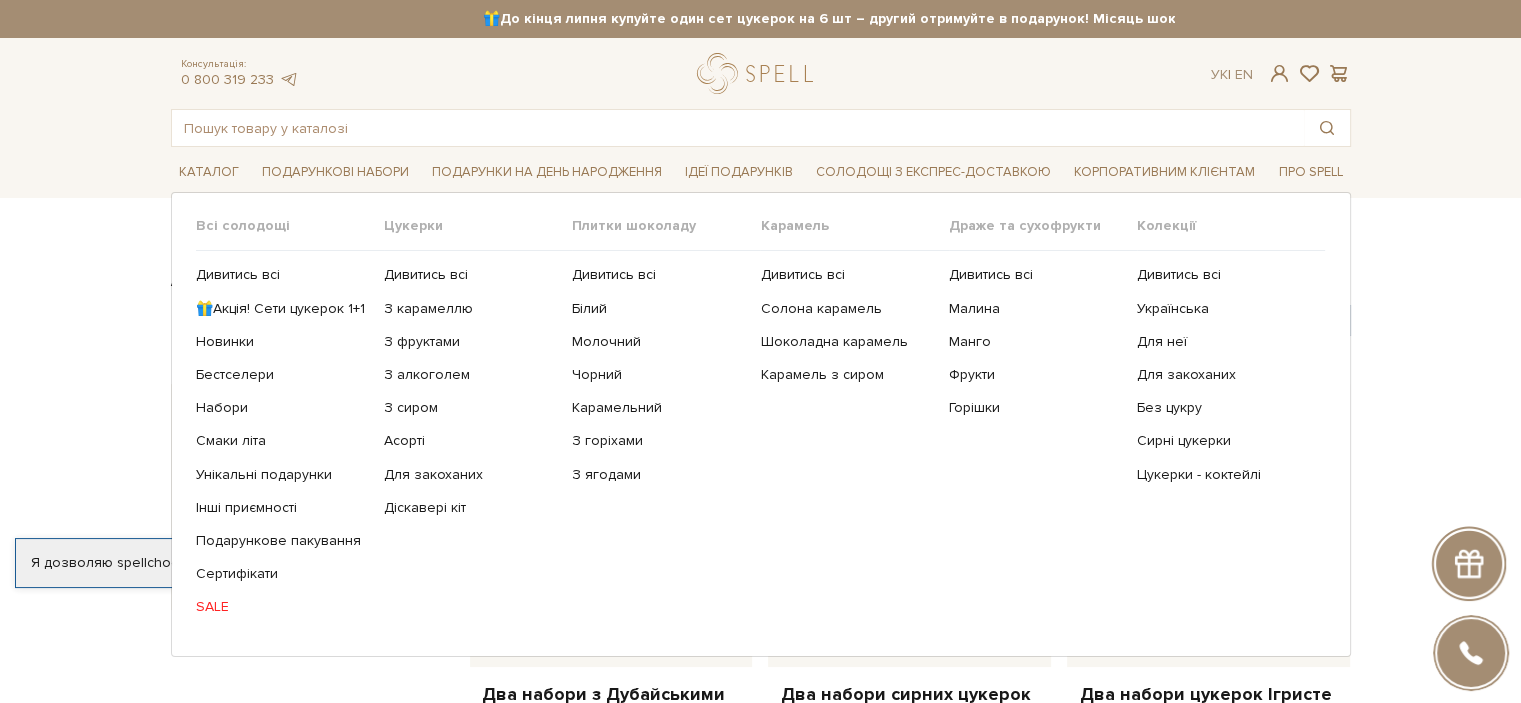 click on "SALE" at bounding box center [282, 607] 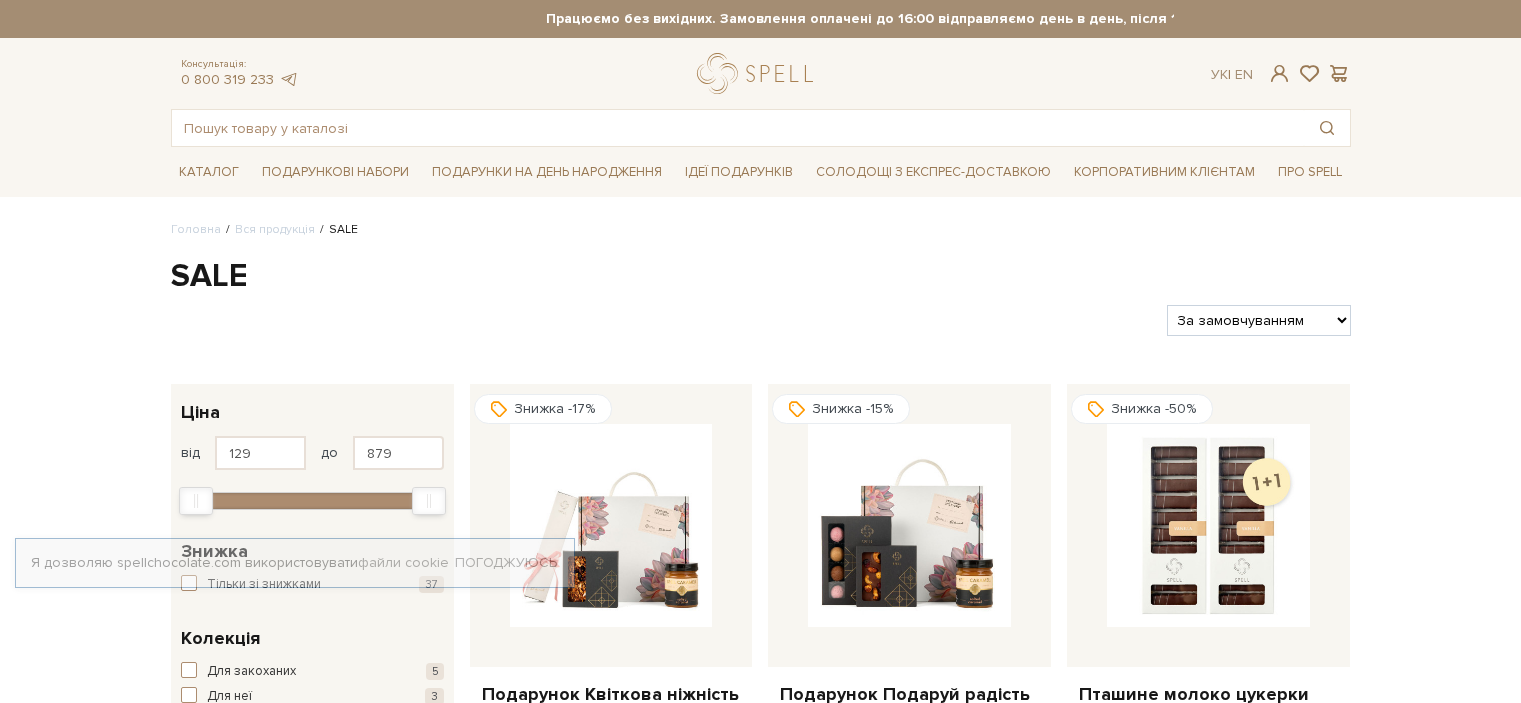 scroll, scrollTop: 0, scrollLeft: 0, axis: both 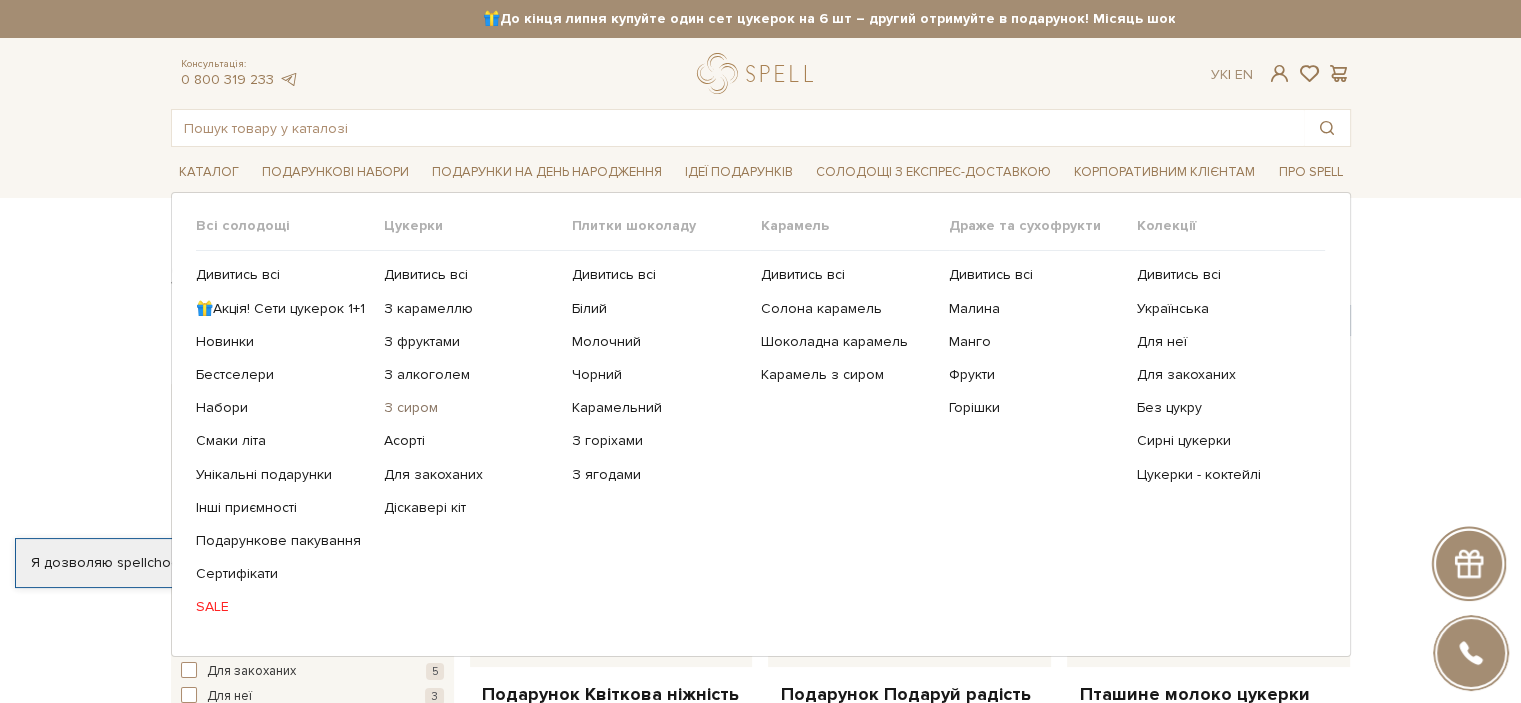 click on "З сиром" at bounding box center (470, 408) 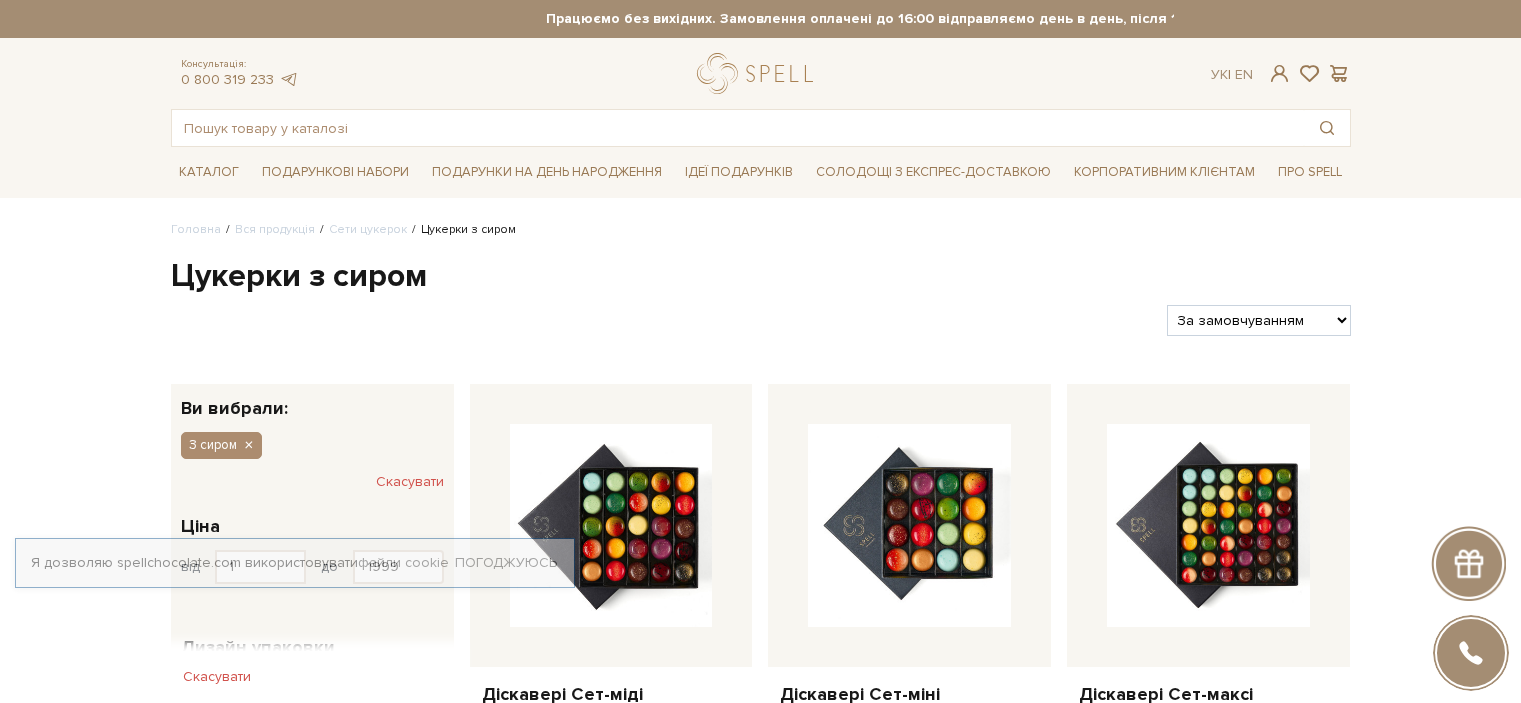 scroll, scrollTop: 0, scrollLeft: 0, axis: both 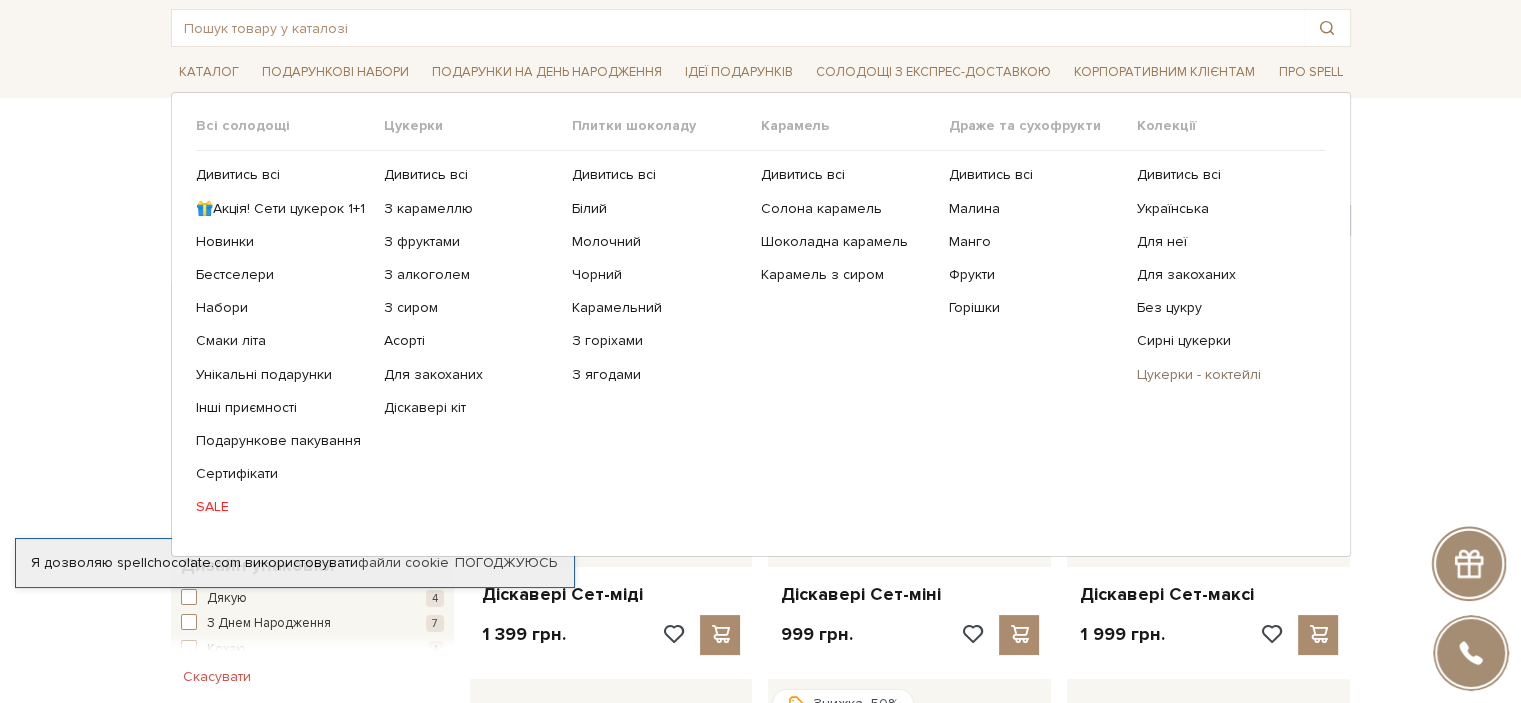 click on "Цукерки - коктейлі" at bounding box center [1223, 375] 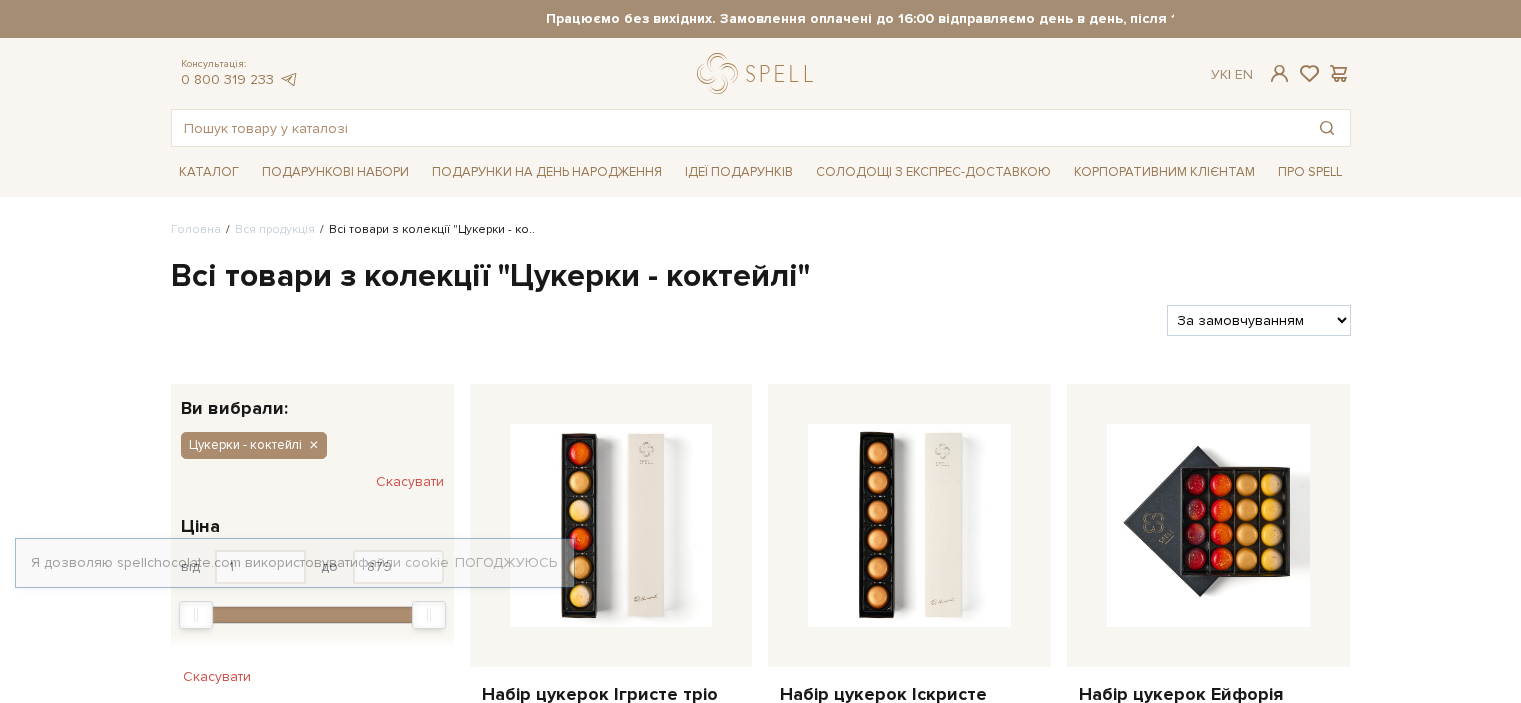 scroll, scrollTop: 0, scrollLeft: 0, axis: both 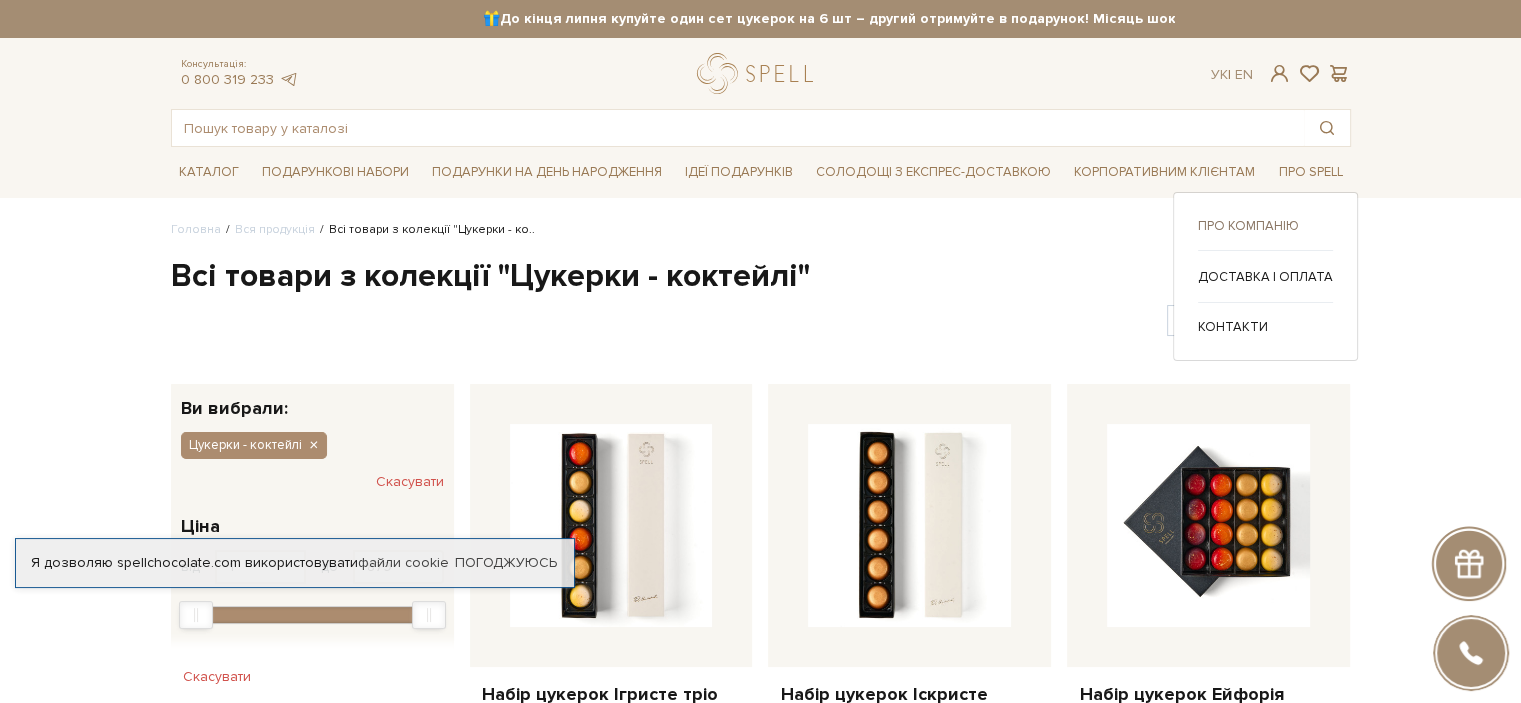 click on "Про компанію" at bounding box center (1265, 226) 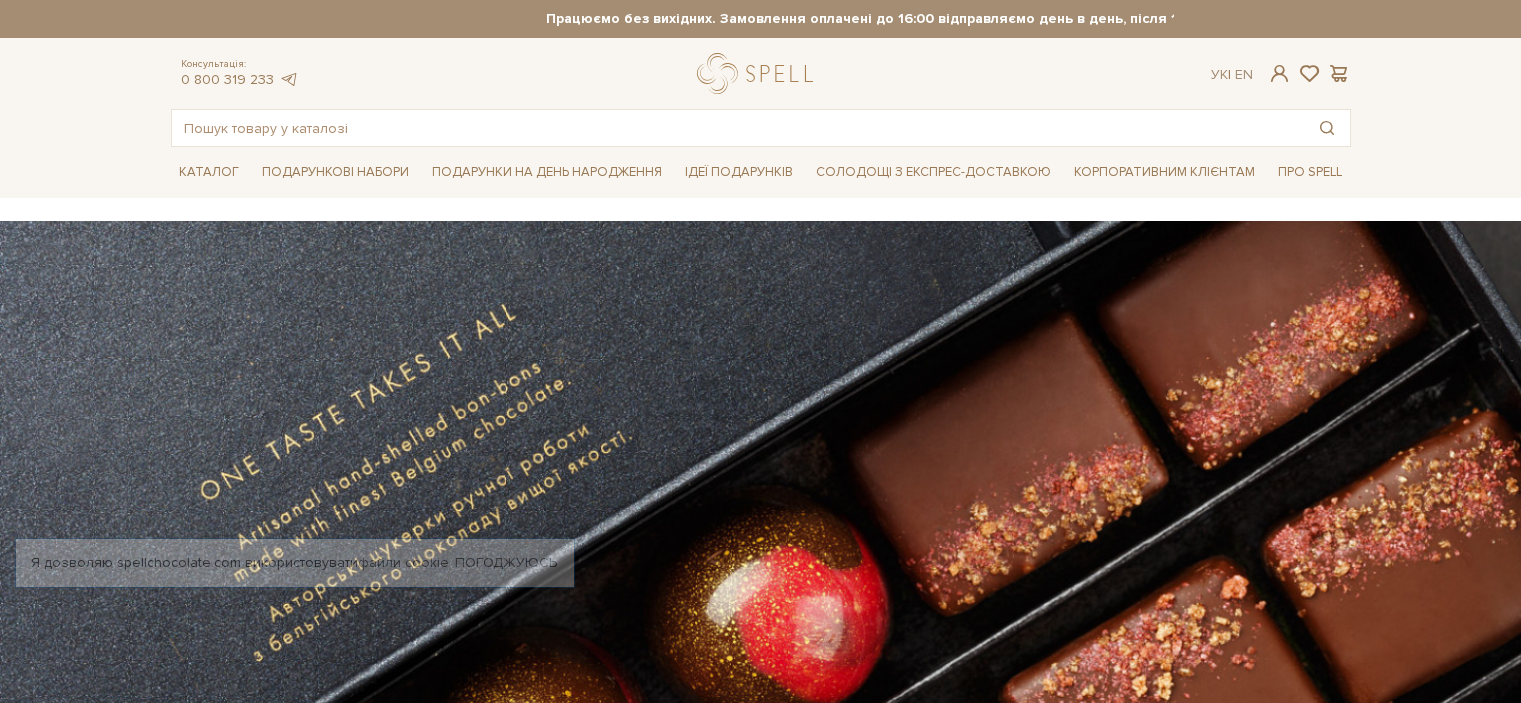 scroll, scrollTop: 0, scrollLeft: 0, axis: both 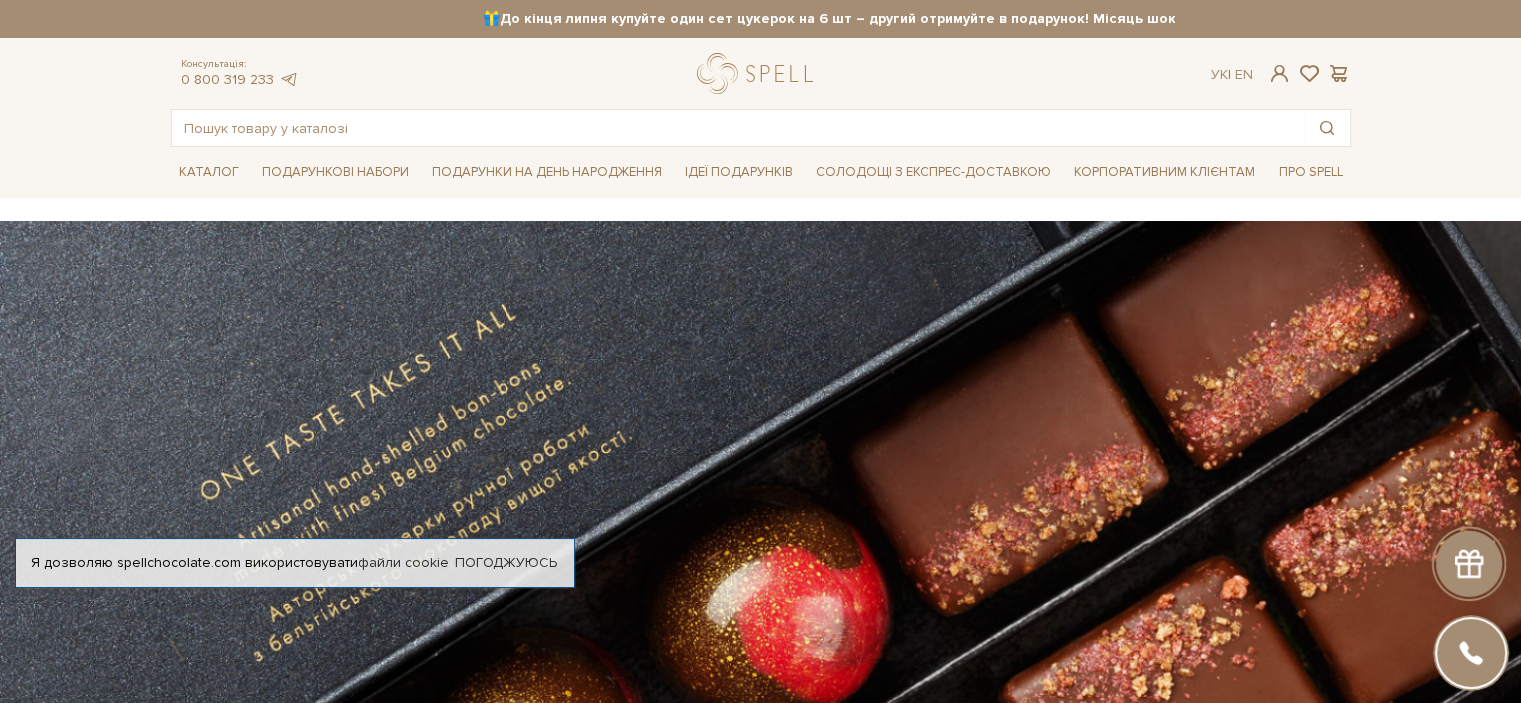 drag, startPoint x: 844, startPoint y: 77, endPoint x: 678, endPoint y: 81, distance: 166.04819 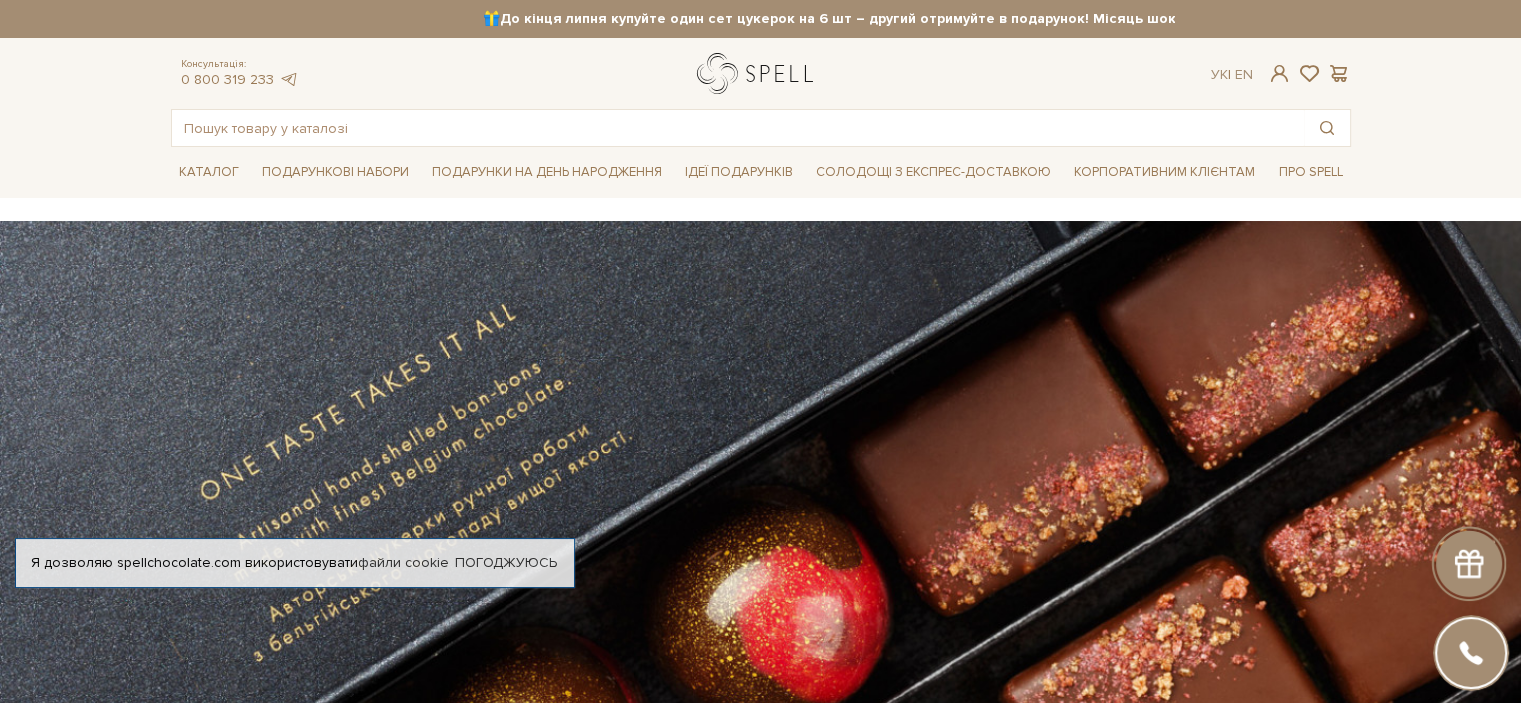 click at bounding box center (759, 73) 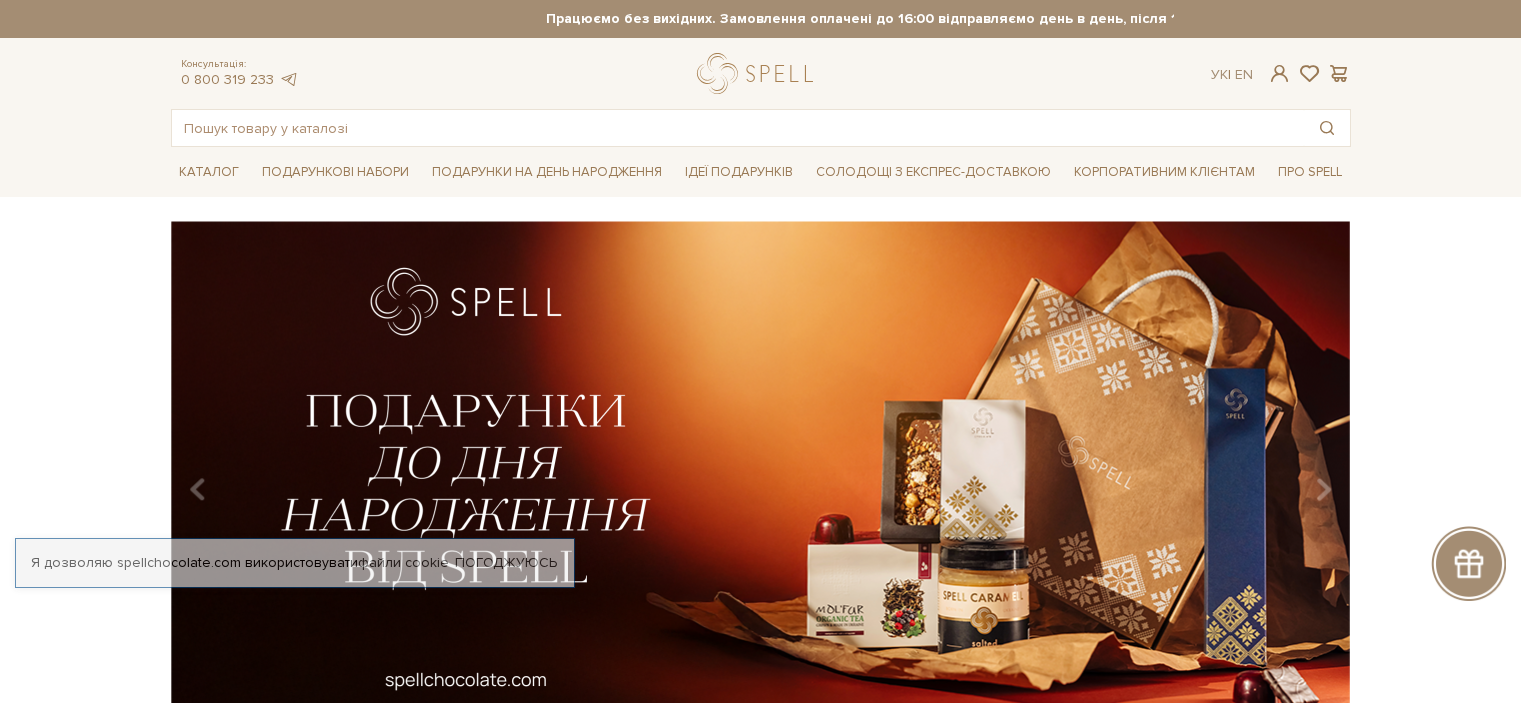 scroll, scrollTop: 0, scrollLeft: 0, axis: both 